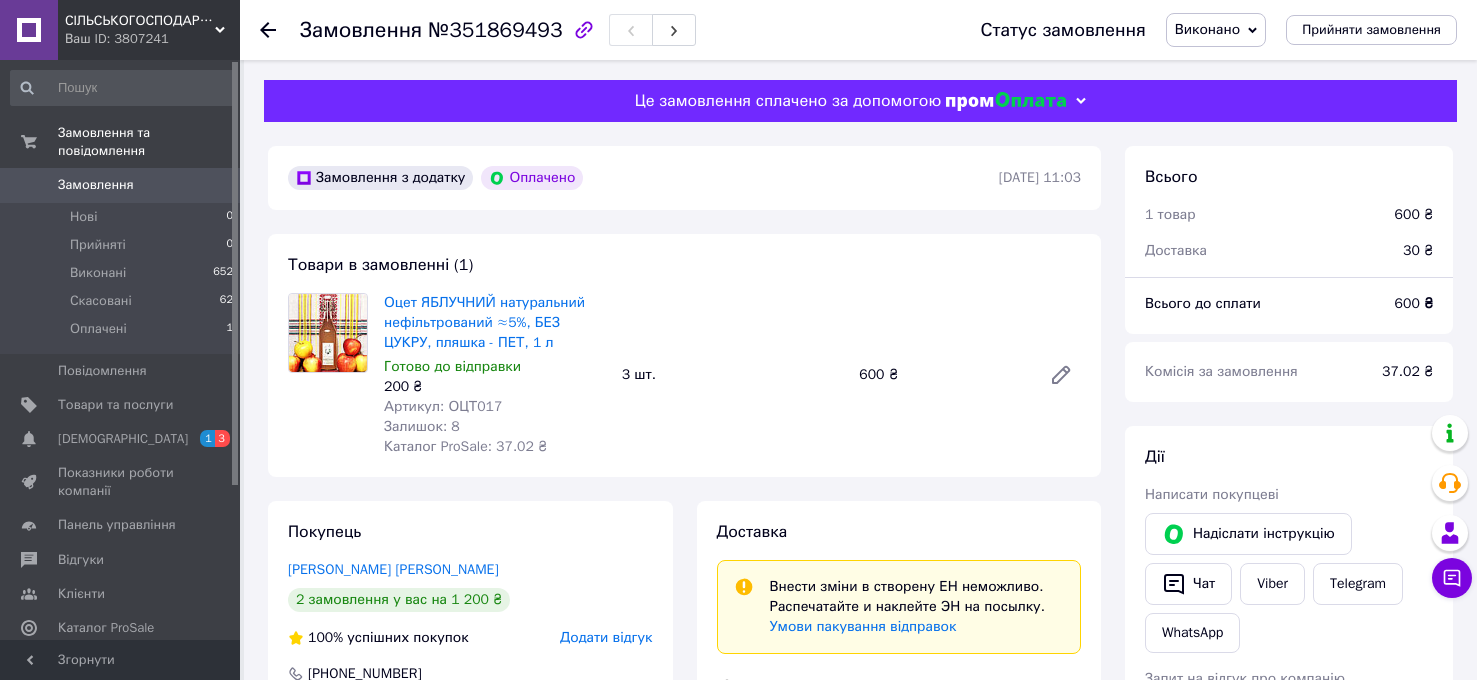 scroll, scrollTop: 246, scrollLeft: 0, axis: vertical 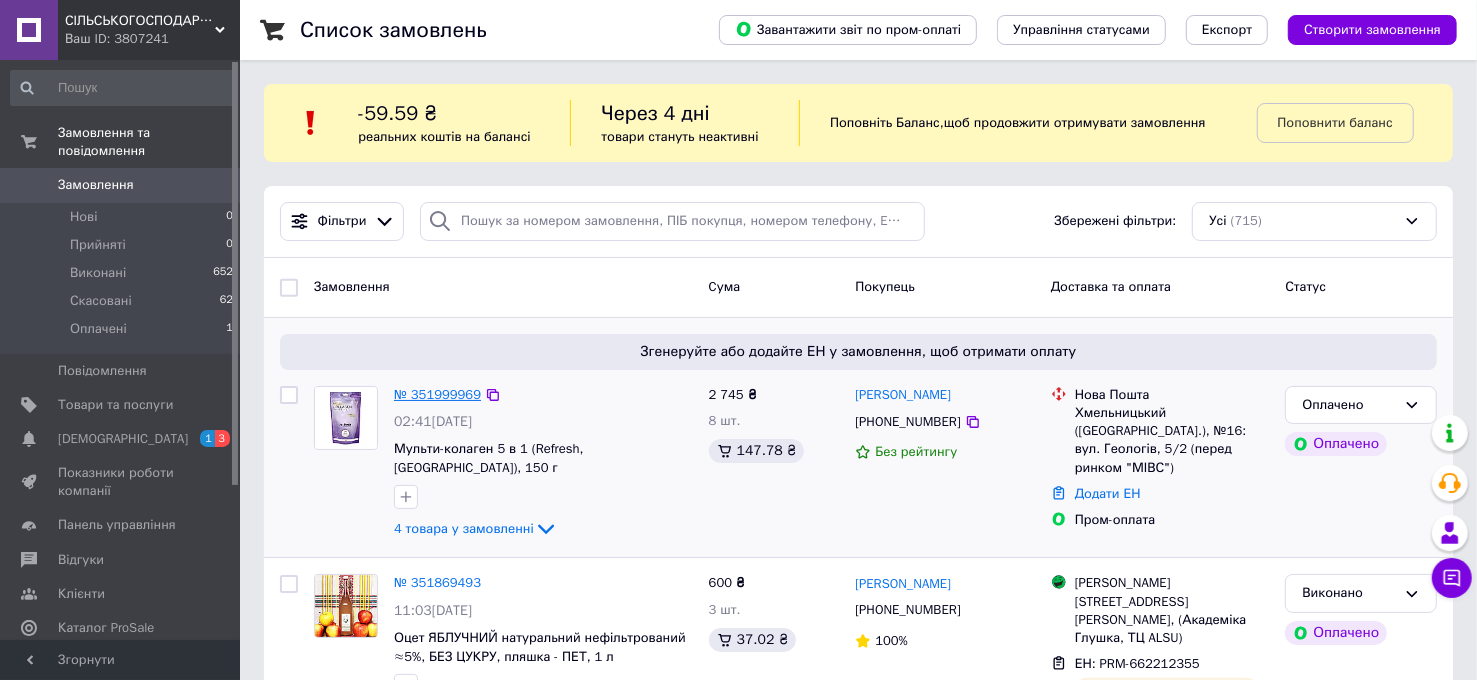 click on "№ 351999969" at bounding box center [437, 394] 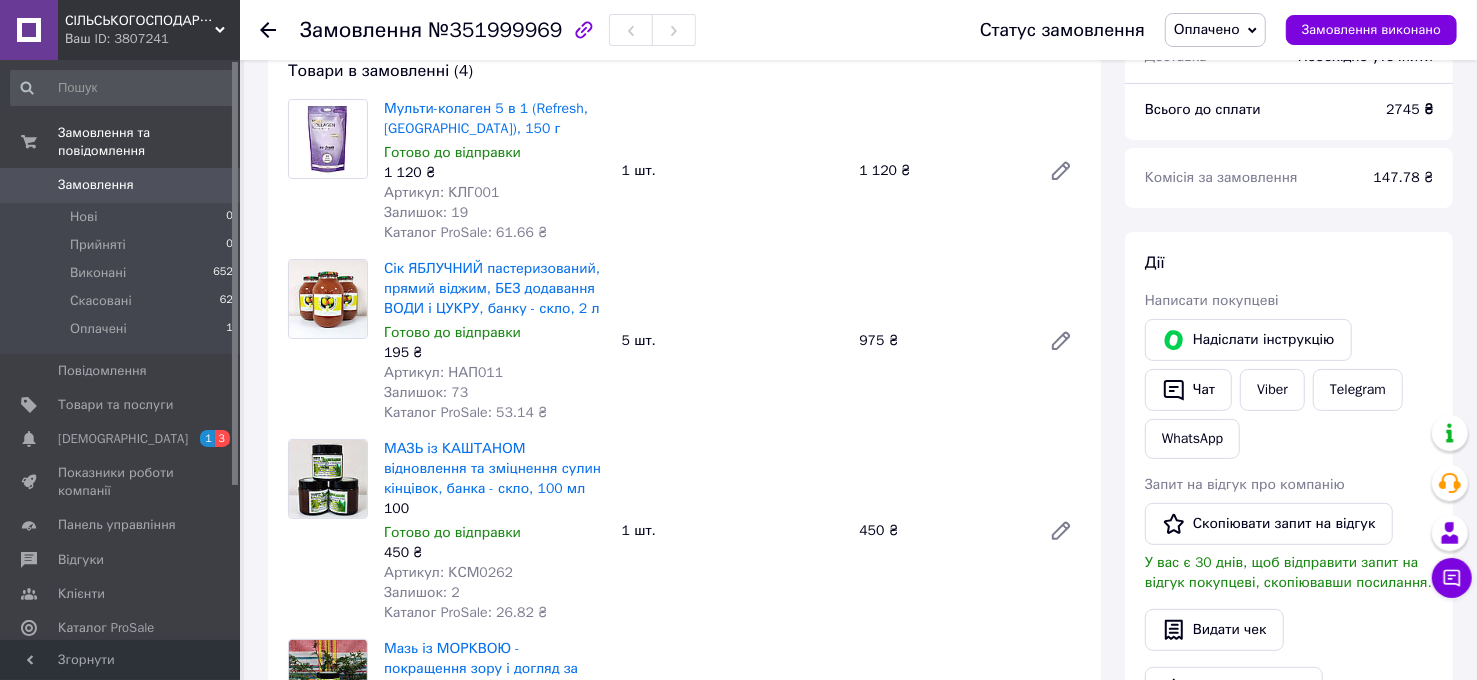 scroll, scrollTop: 184, scrollLeft: 0, axis: vertical 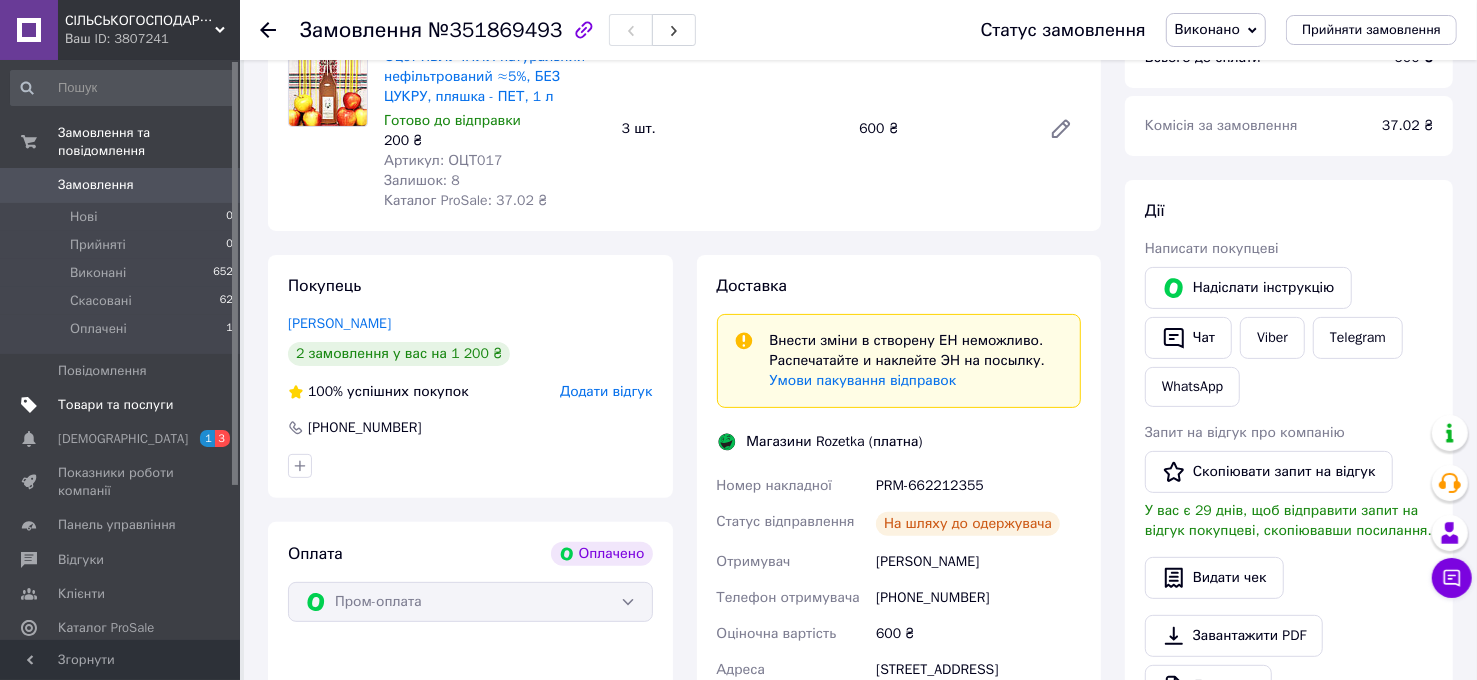click on "Товари та послуги" at bounding box center [115, 405] 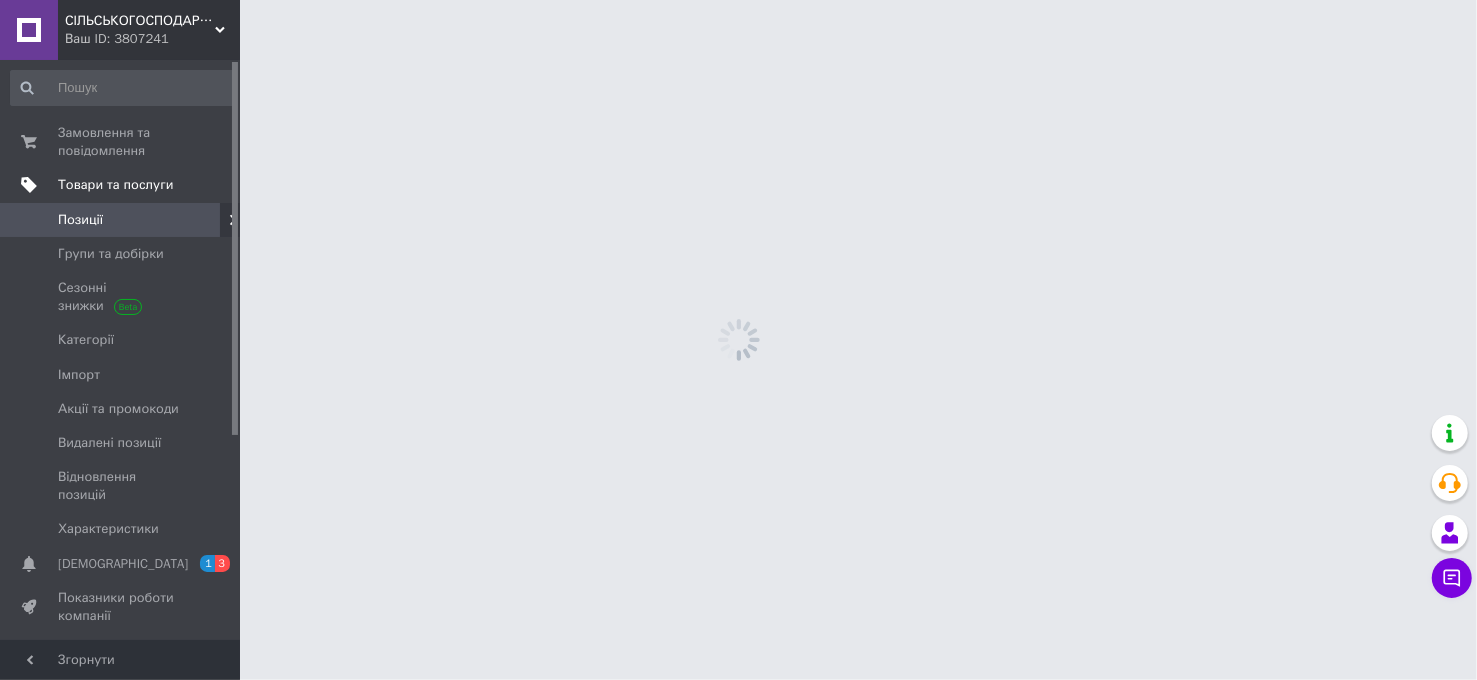 scroll, scrollTop: 0, scrollLeft: 0, axis: both 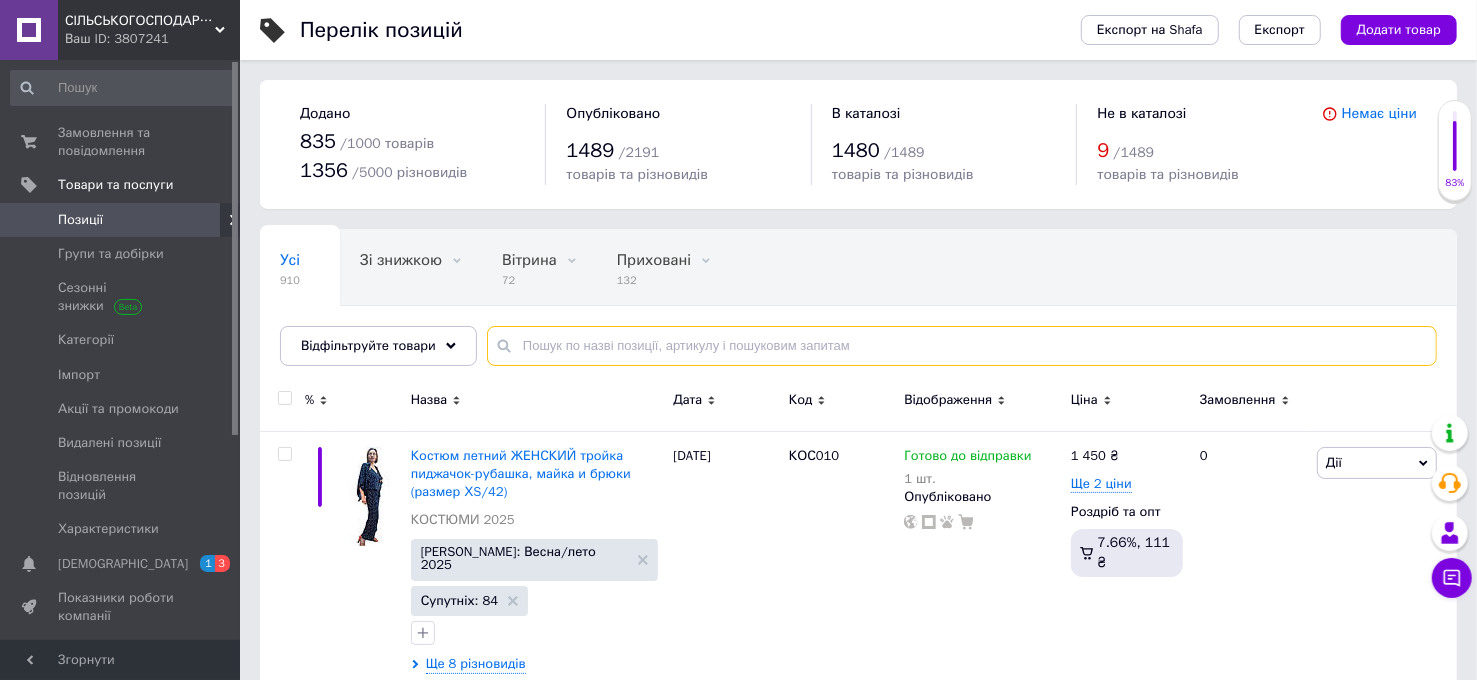 click at bounding box center [962, 346] 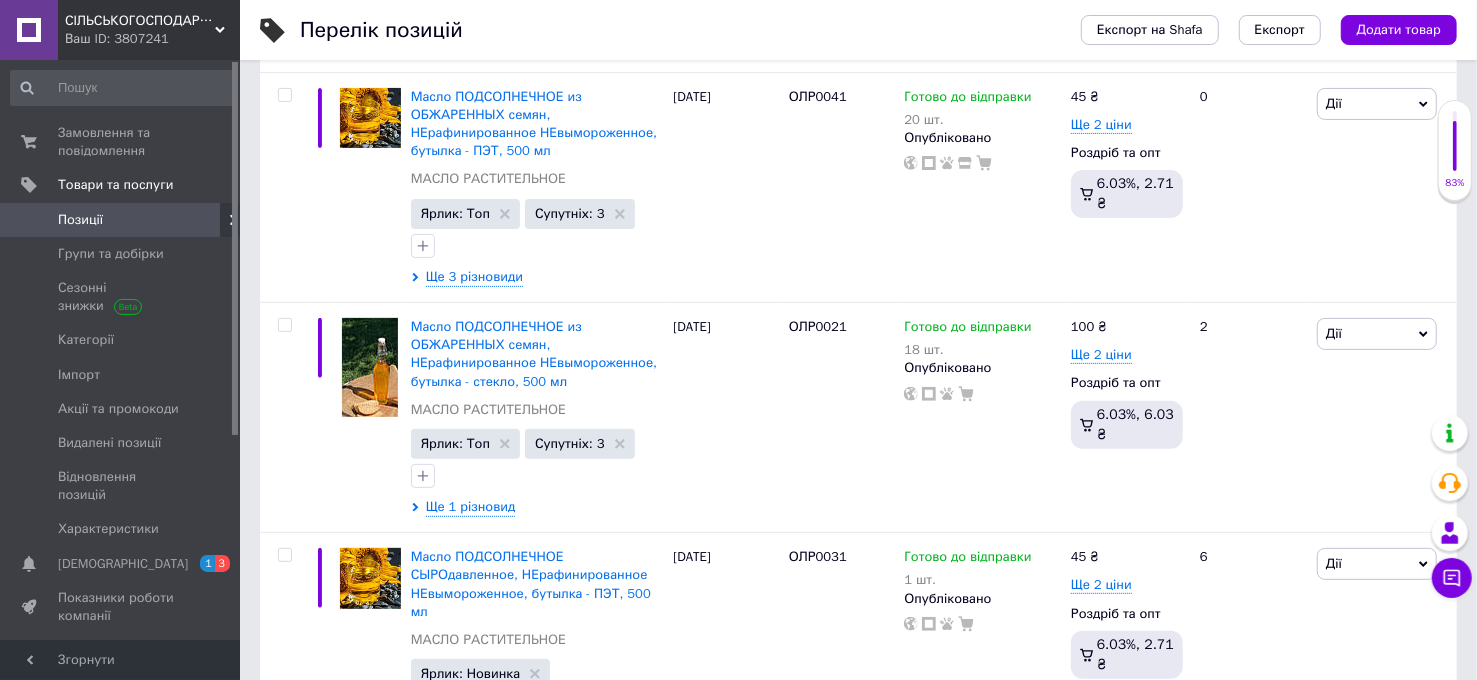 scroll, scrollTop: 386, scrollLeft: 0, axis: vertical 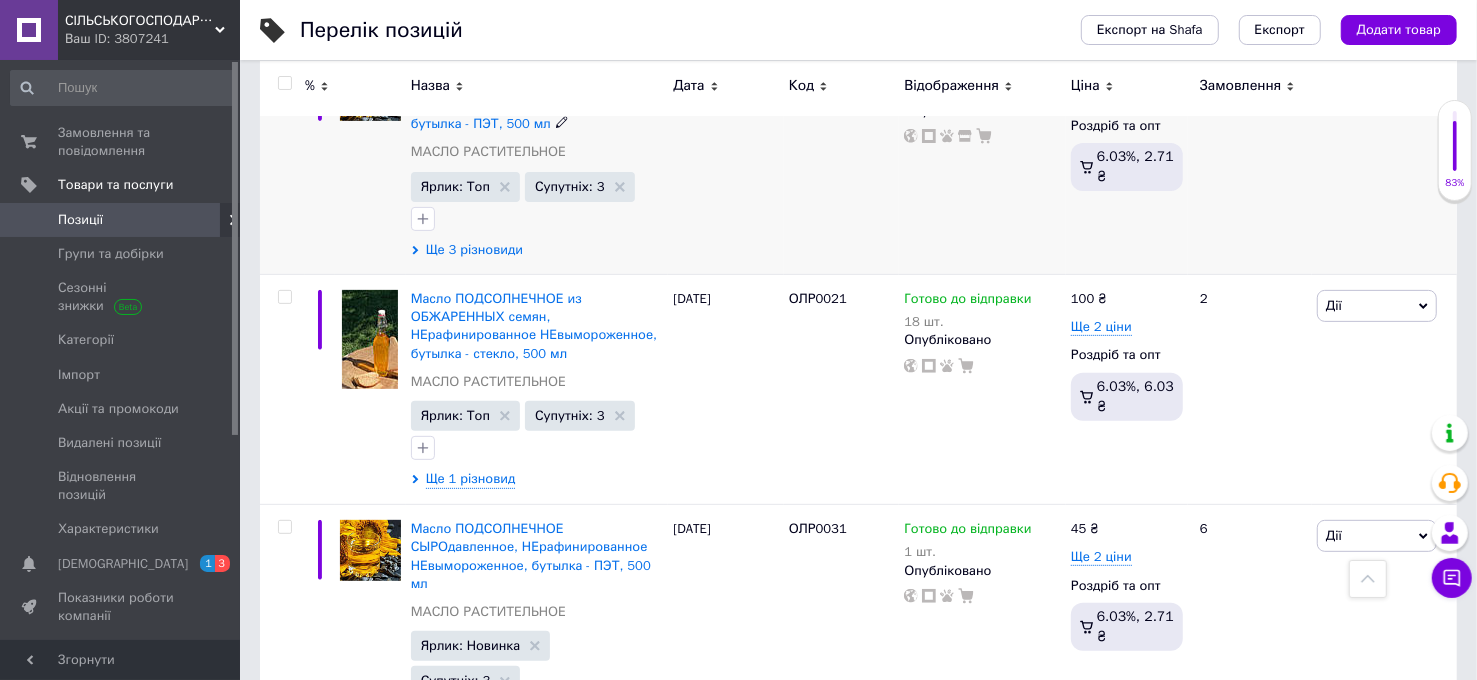 type on "олія" 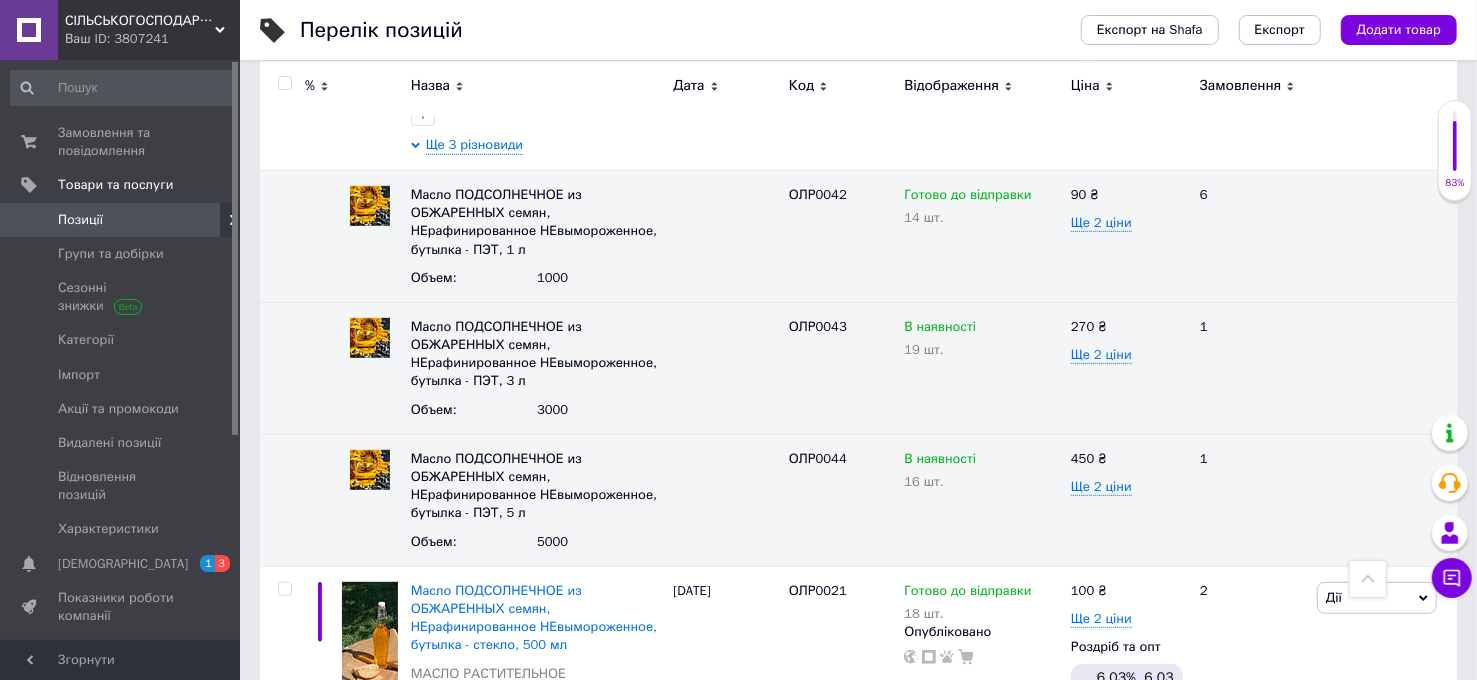 scroll, scrollTop: 486, scrollLeft: 0, axis: vertical 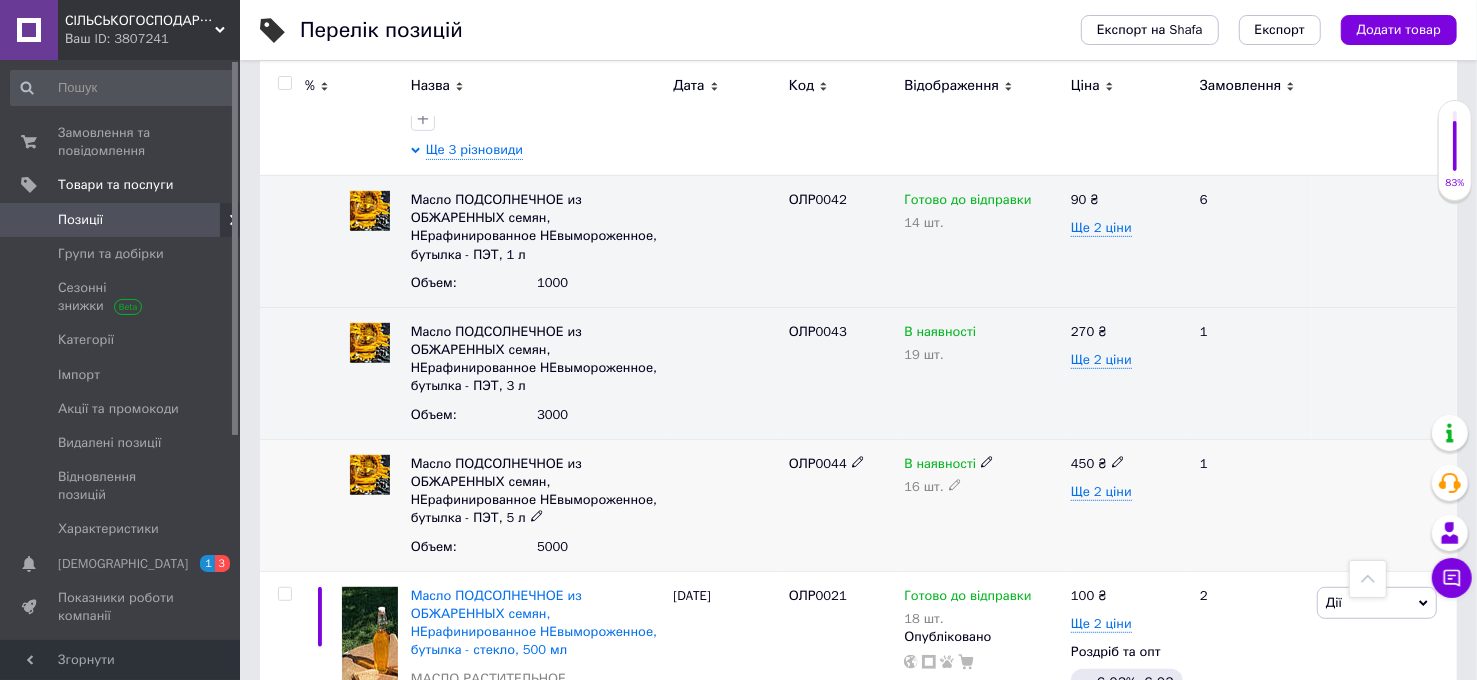 click 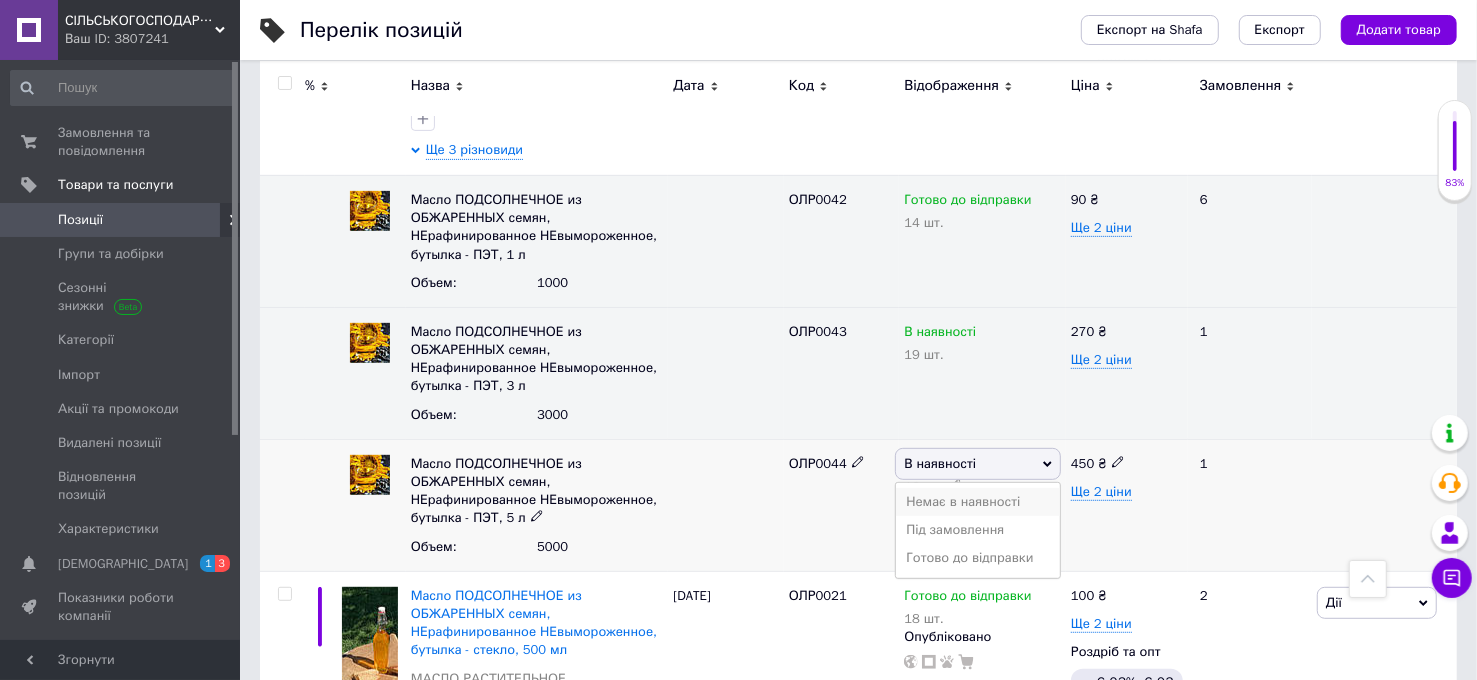 click on "Немає в наявності" at bounding box center (978, 502) 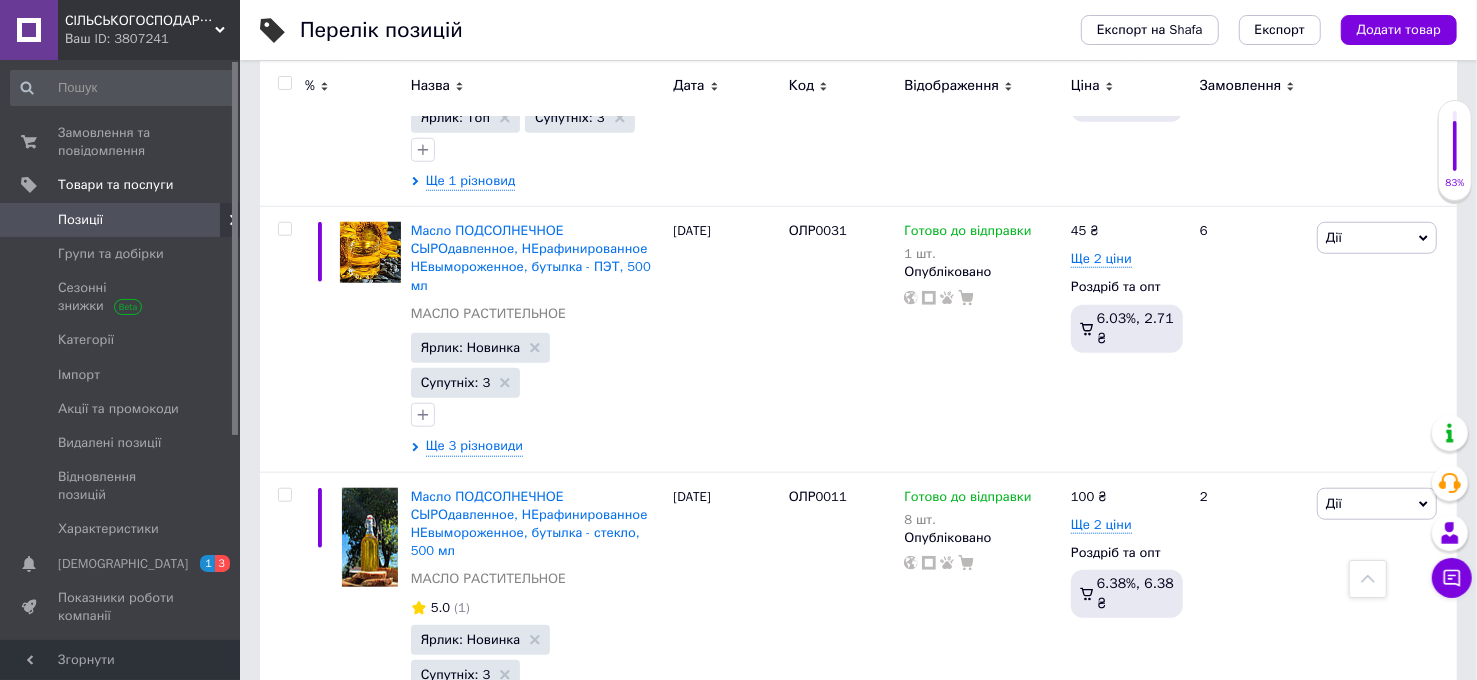 scroll, scrollTop: 1873, scrollLeft: 0, axis: vertical 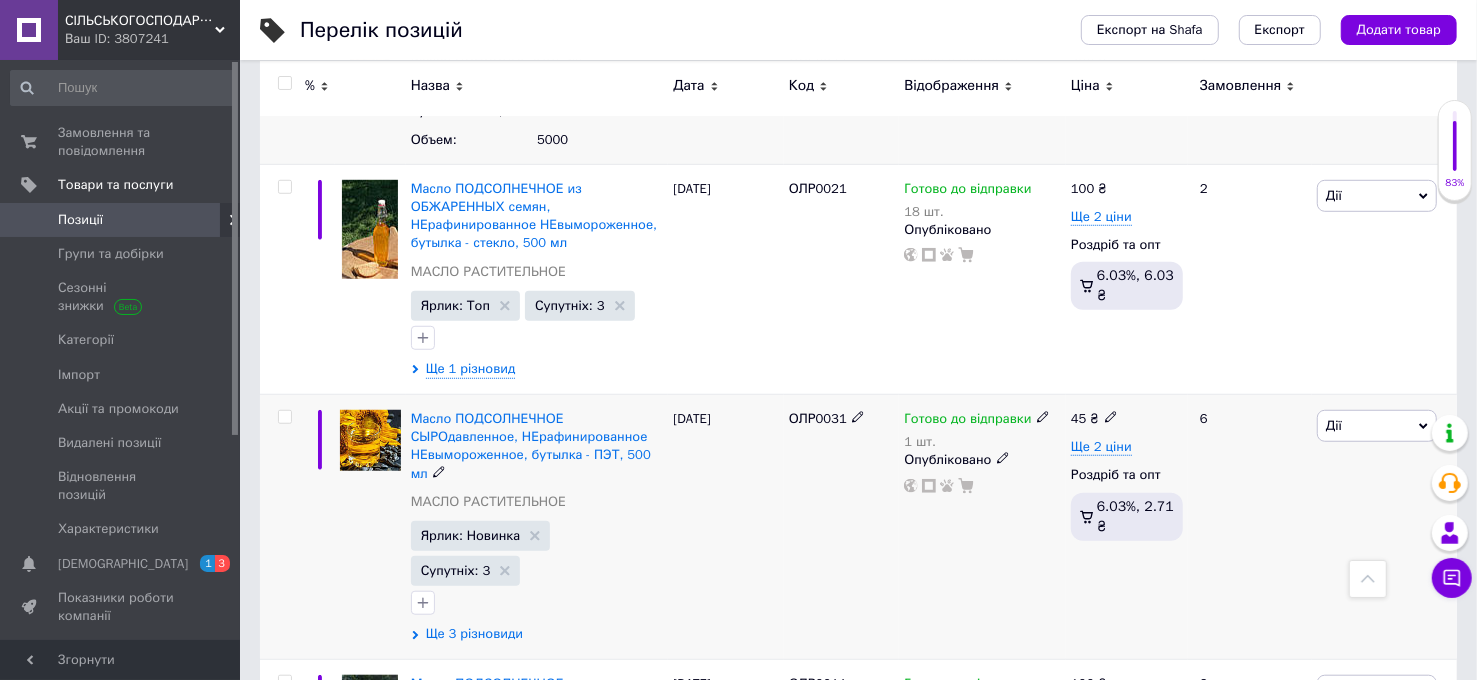 click 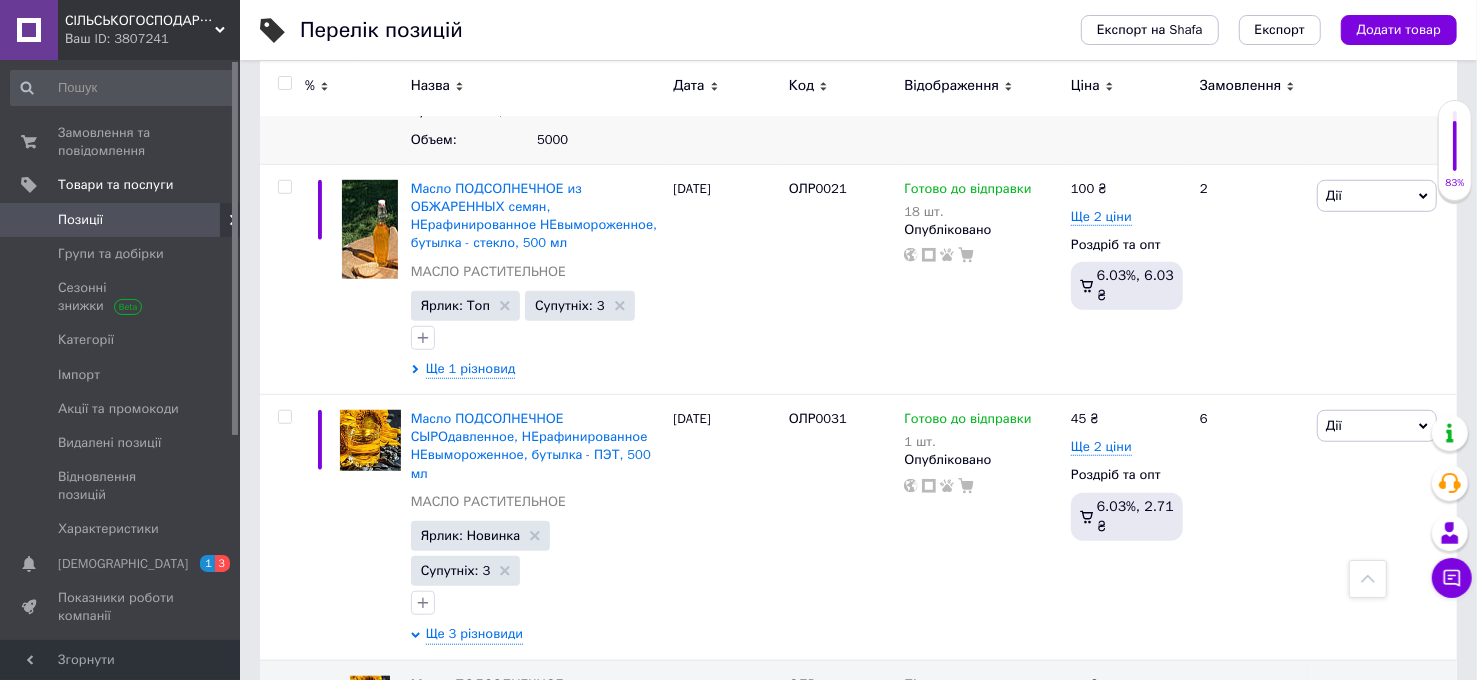 scroll, scrollTop: 1488, scrollLeft: 0, axis: vertical 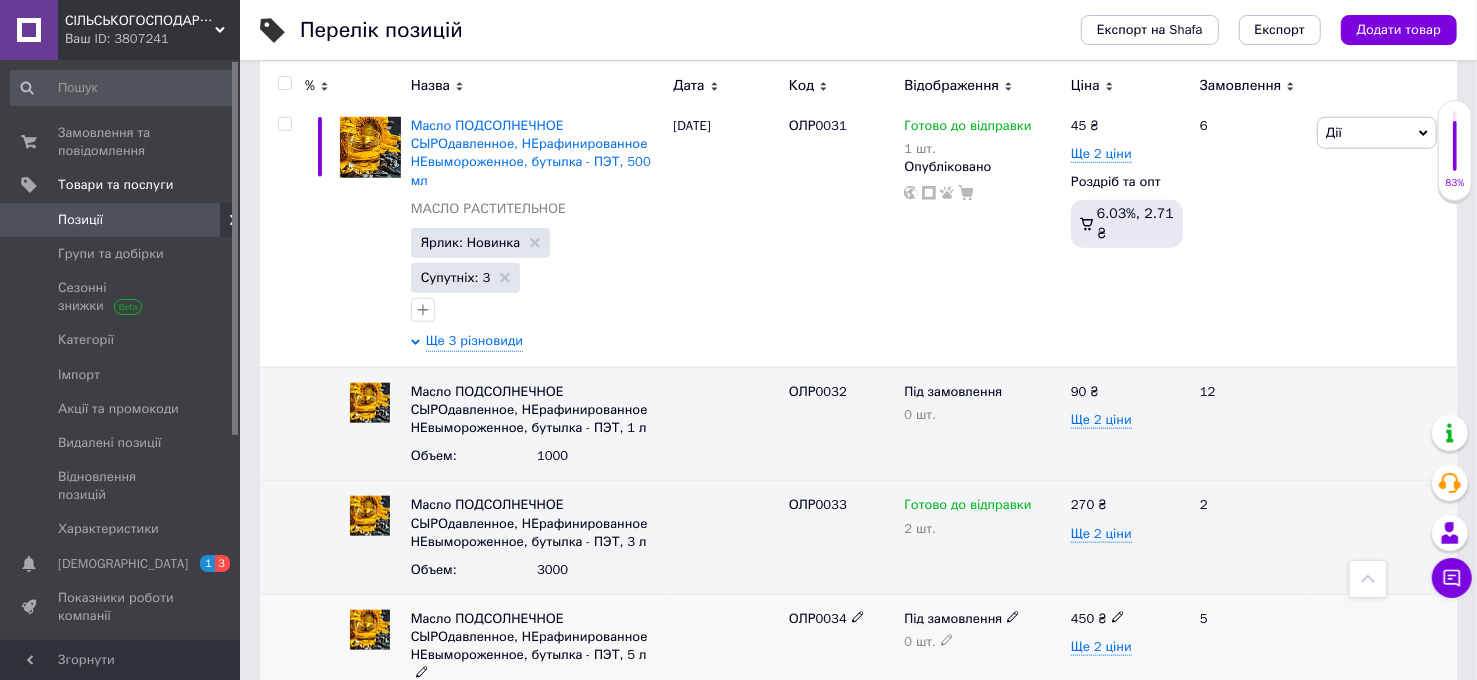 click 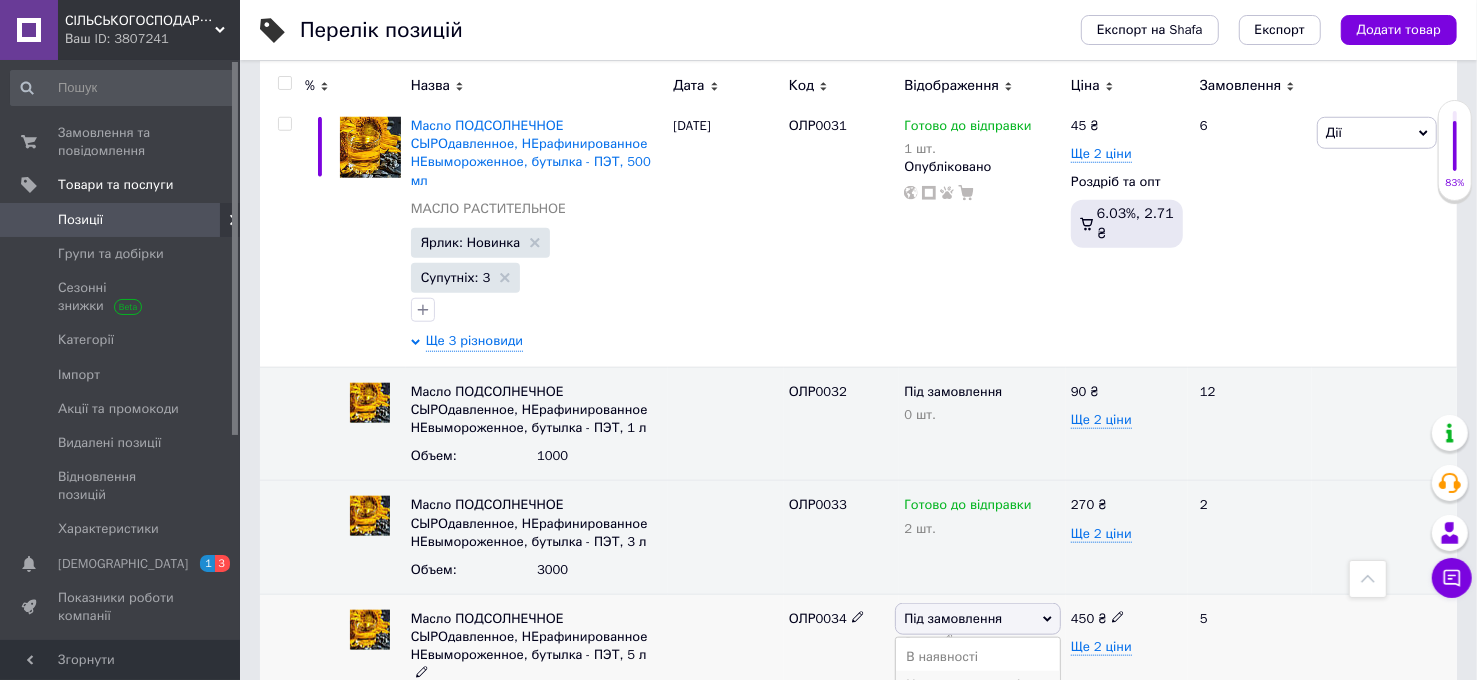 click on "Немає в наявності" at bounding box center (978, 685) 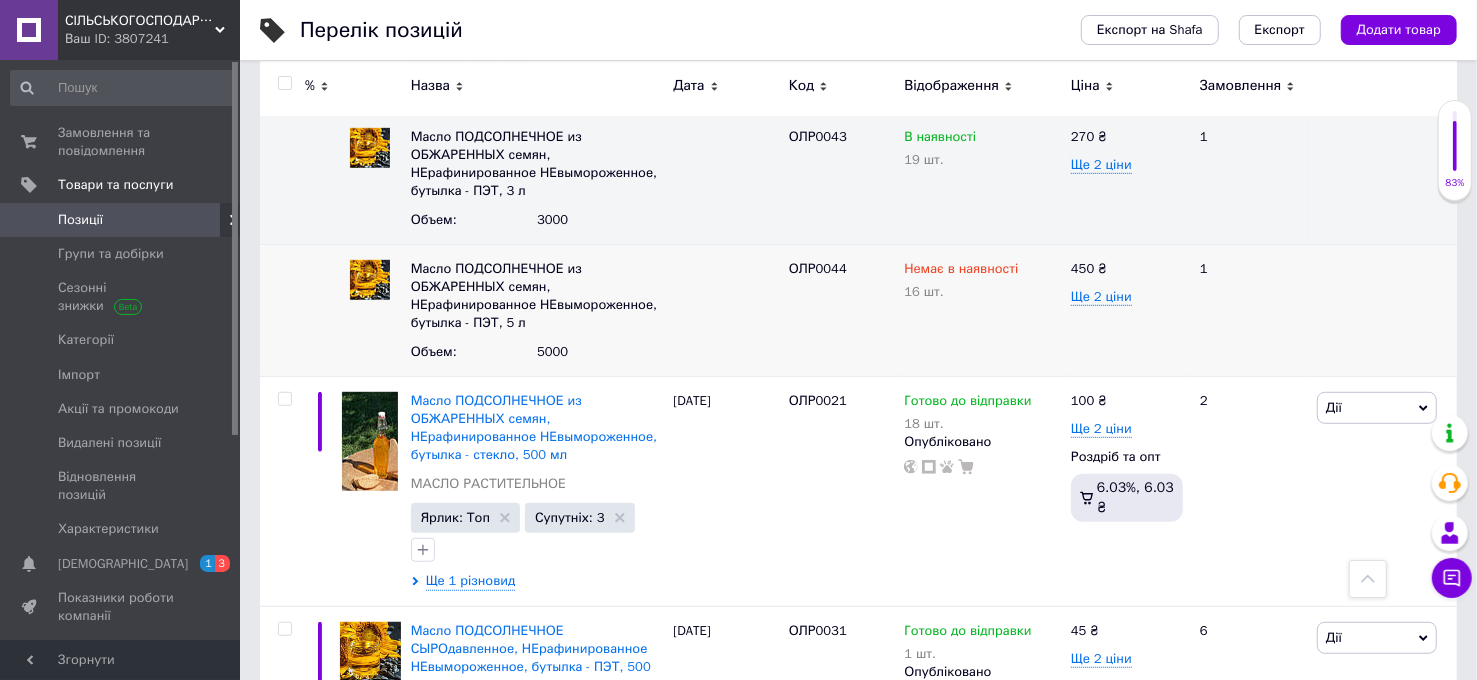 scroll, scrollTop: 0, scrollLeft: 0, axis: both 